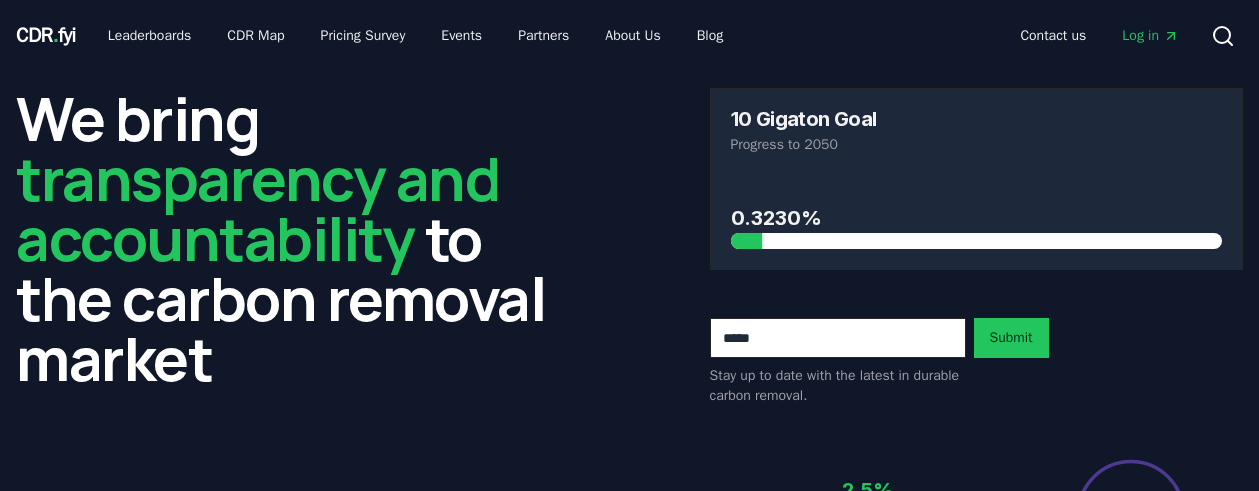 scroll, scrollTop: 0, scrollLeft: 0, axis: both 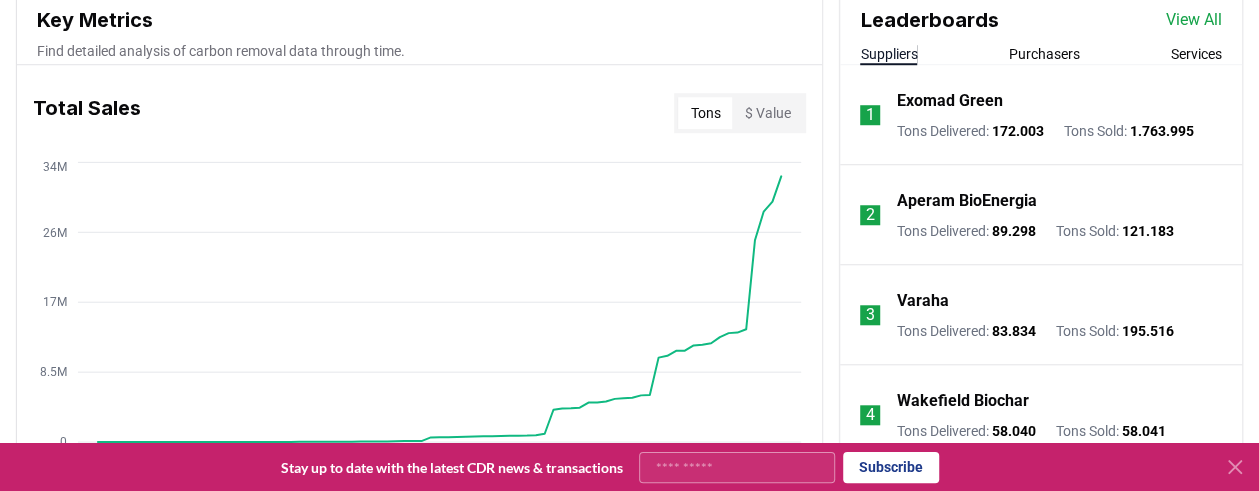 click on "Exomad Green" at bounding box center [949, 101] 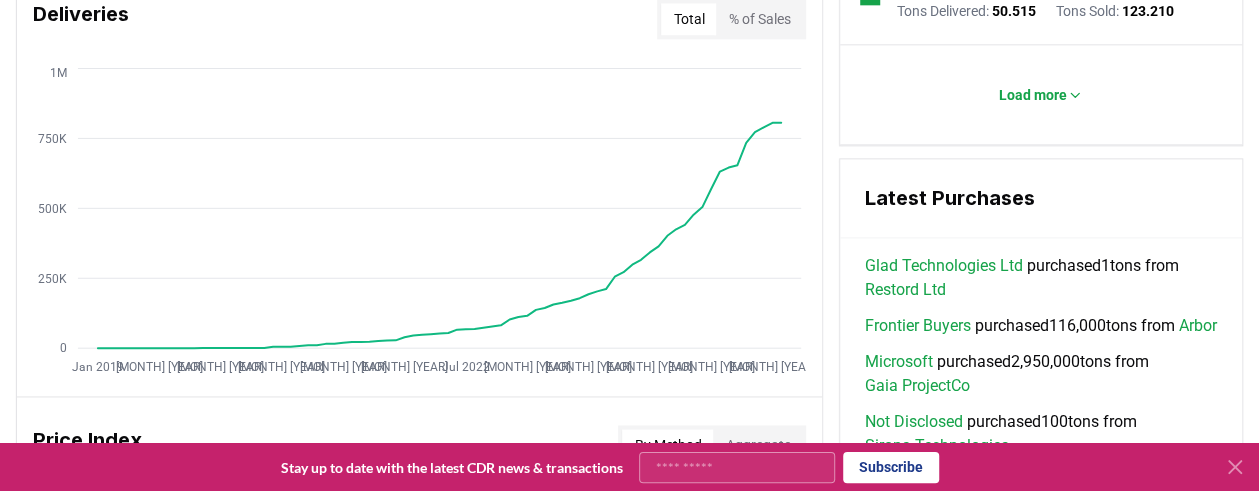 scroll, scrollTop: 1350, scrollLeft: 0, axis: vertical 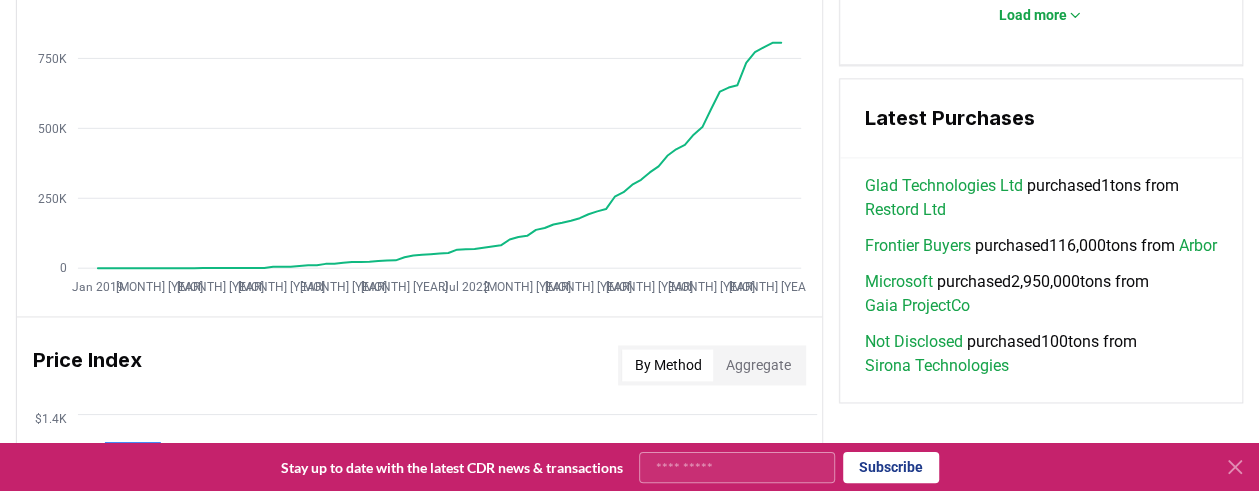 click on "Gaia ProjectCo" at bounding box center (916, 306) 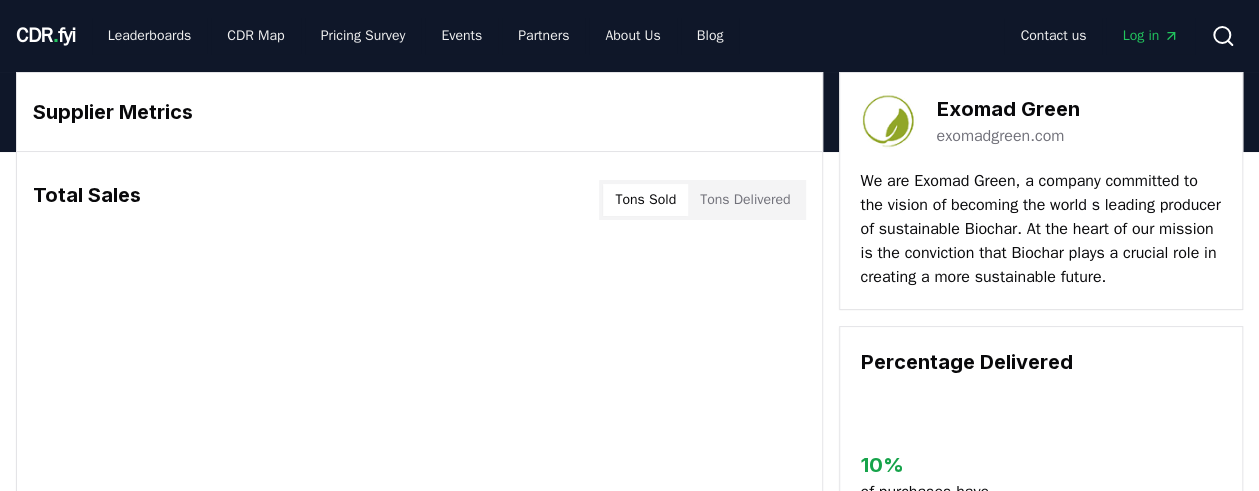 scroll, scrollTop: 0, scrollLeft: 0, axis: both 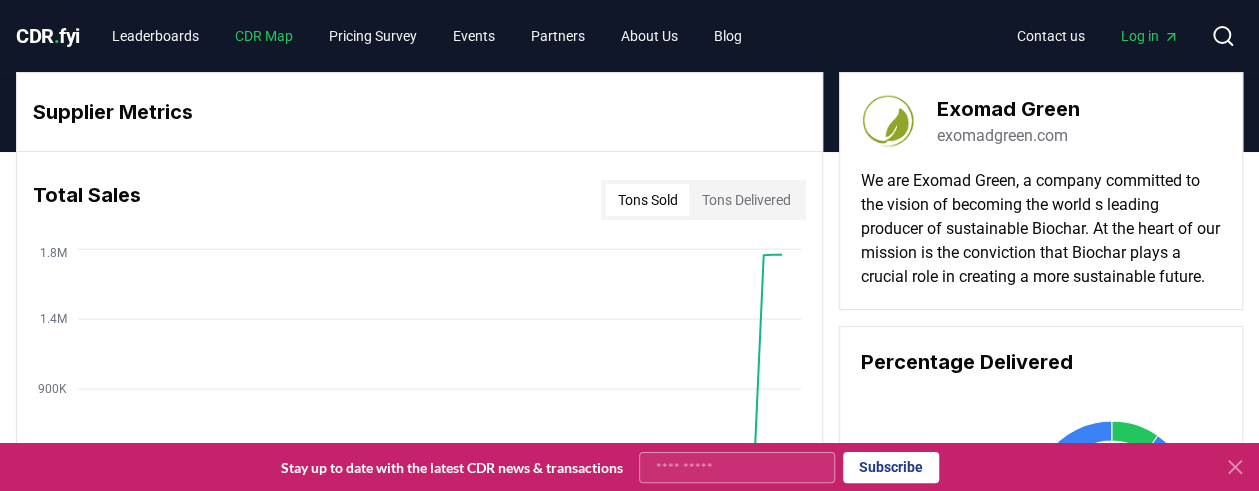 click on "CDR Map" at bounding box center (264, 36) 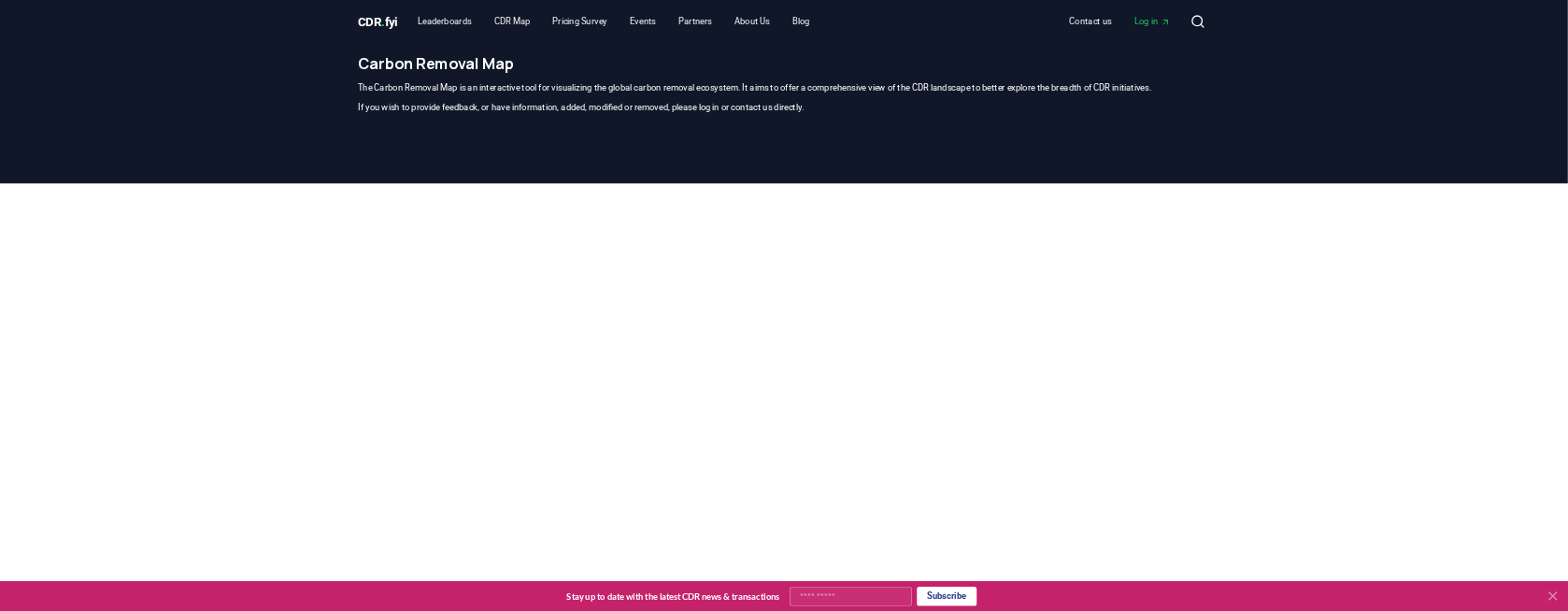 scroll, scrollTop: 0, scrollLeft: 0, axis: both 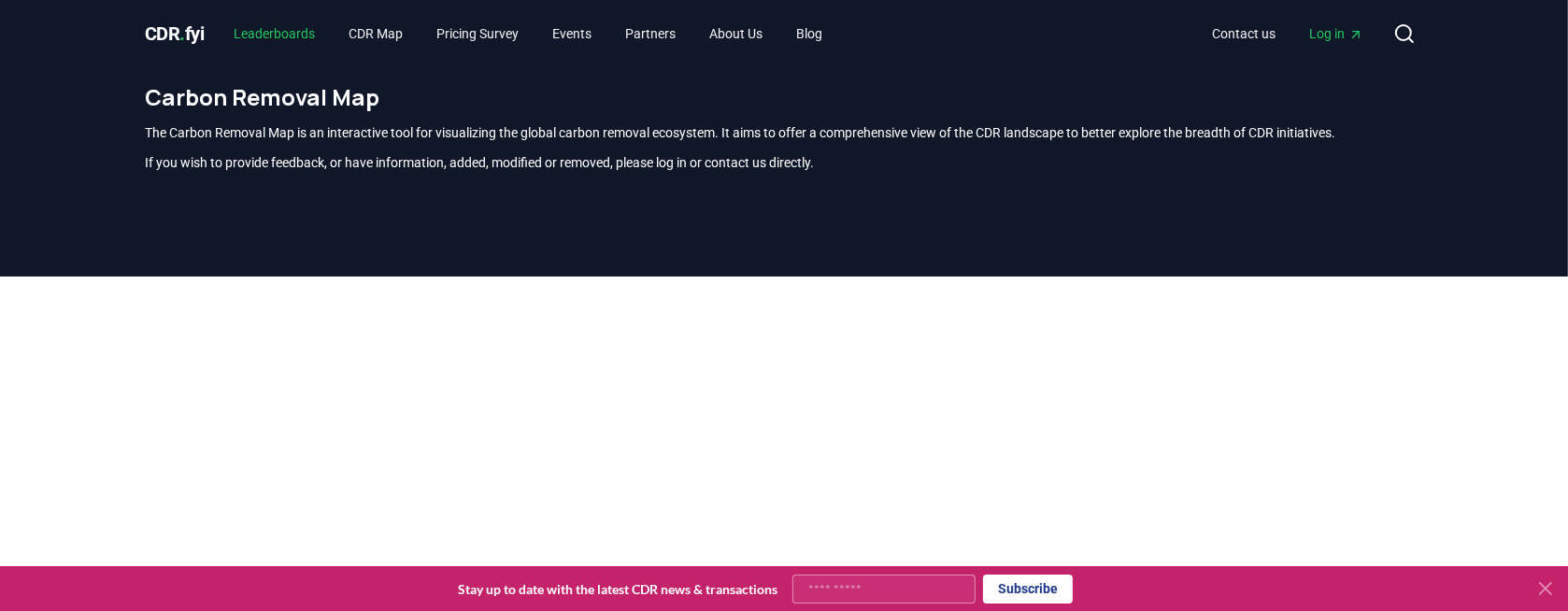 click on "Leaderboards" at bounding box center (275, 34) 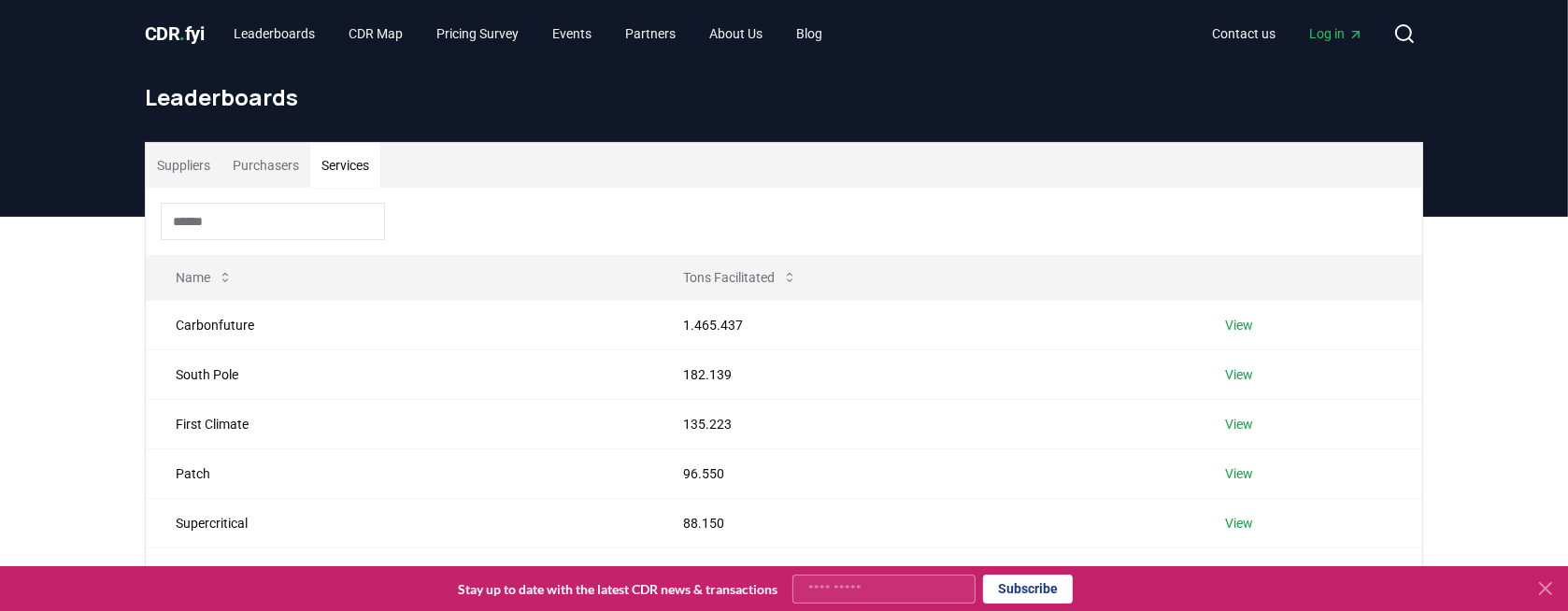 click on "Services" at bounding box center [345, 165] 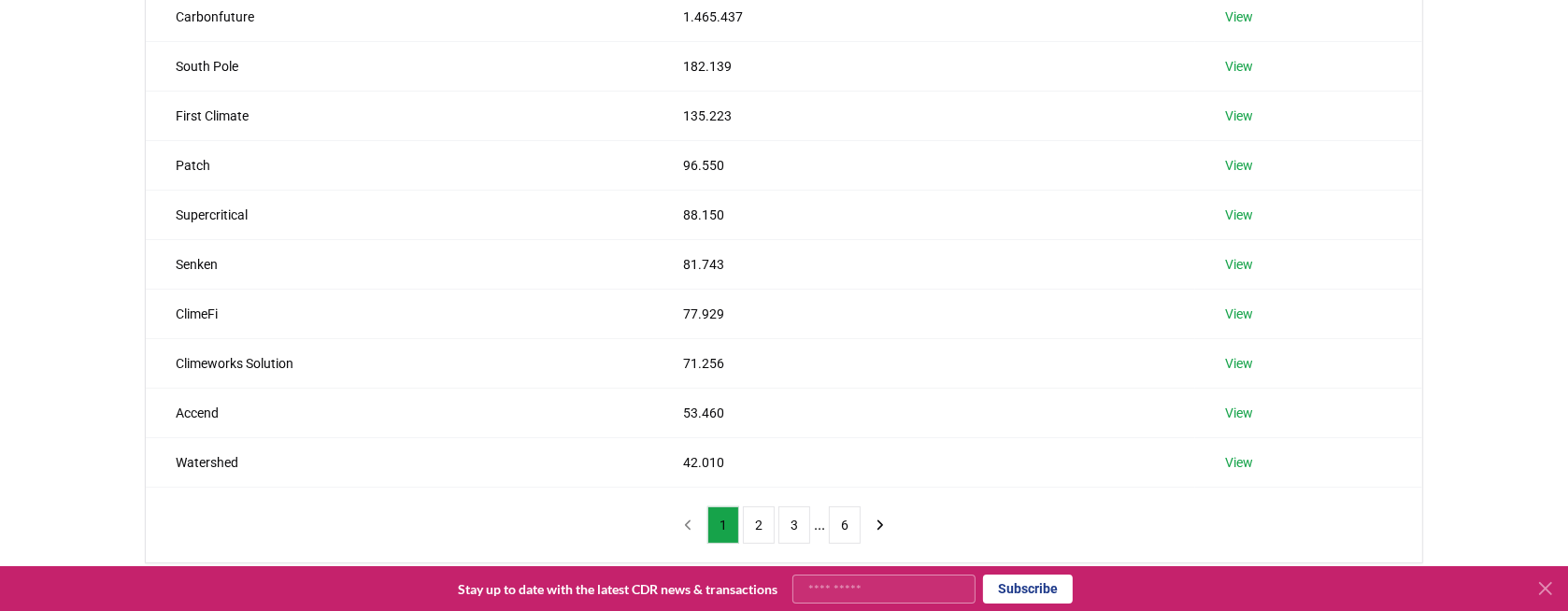 scroll, scrollTop: 374, scrollLeft: 0, axis: vertical 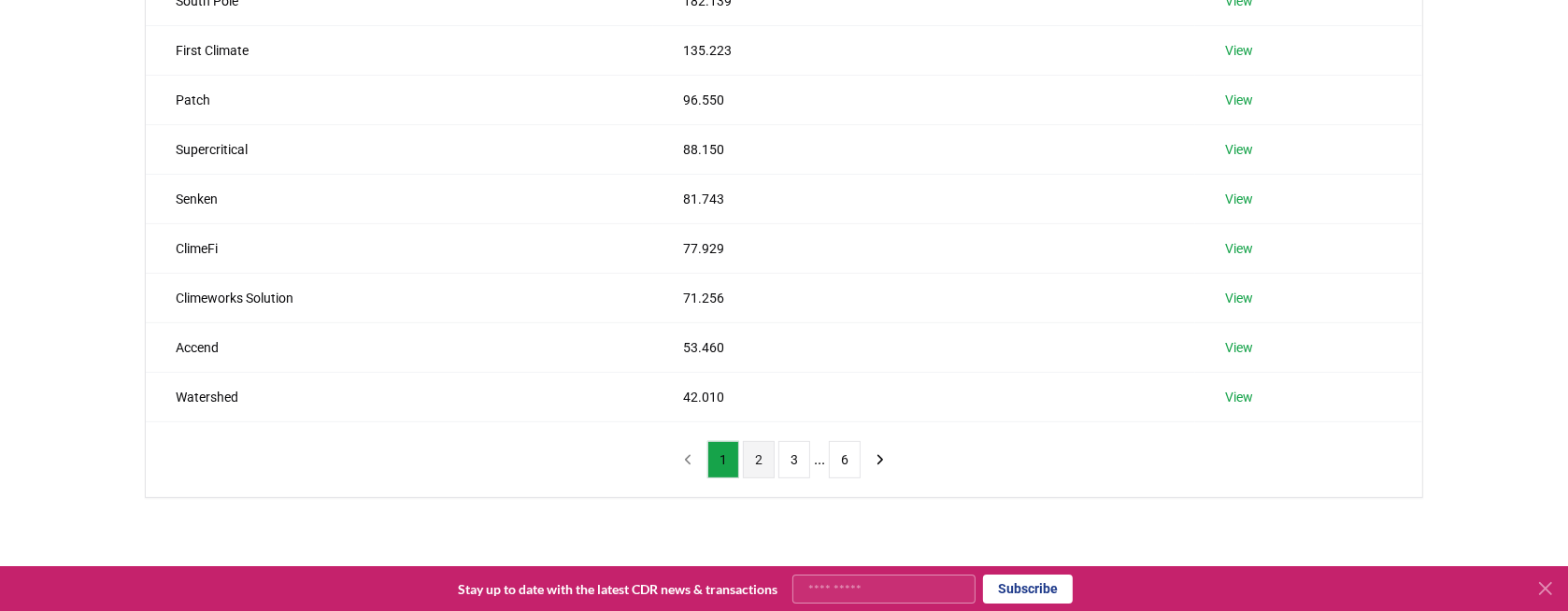 click on "2" at bounding box center (759, 460) 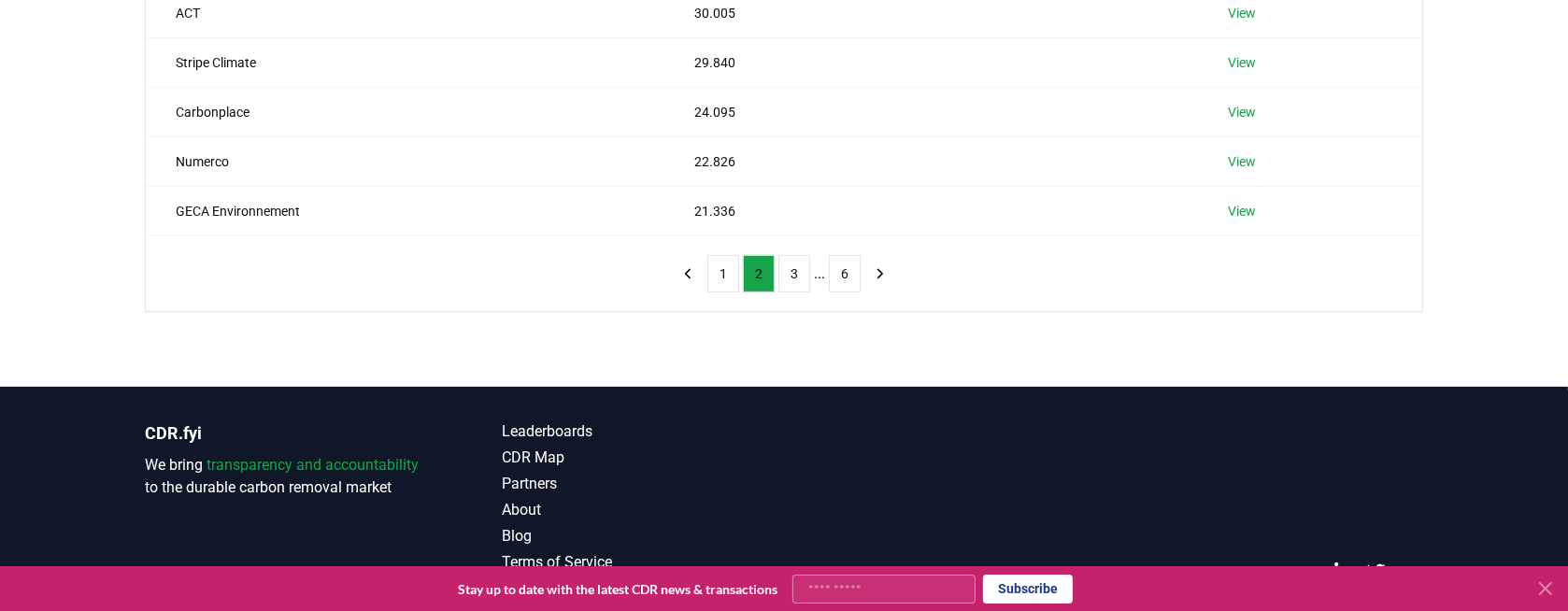 scroll, scrollTop: 561, scrollLeft: 0, axis: vertical 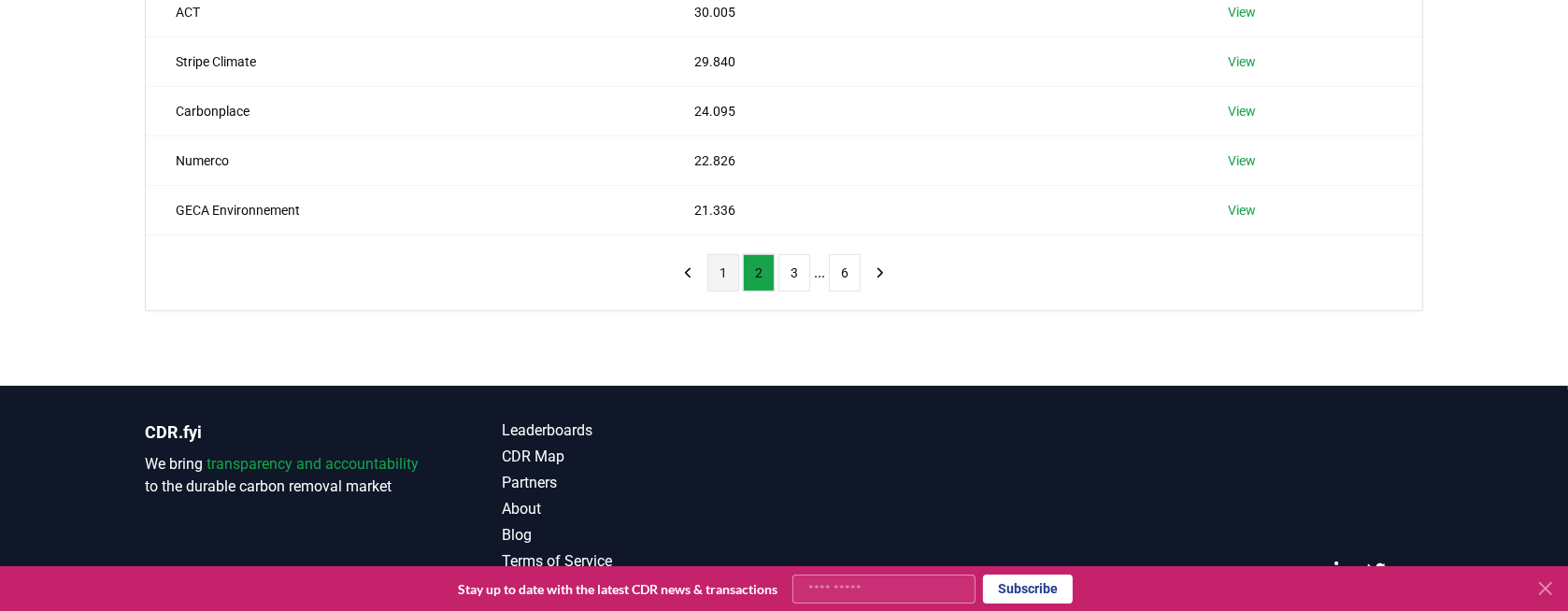 click on "1" at bounding box center (723, 273) 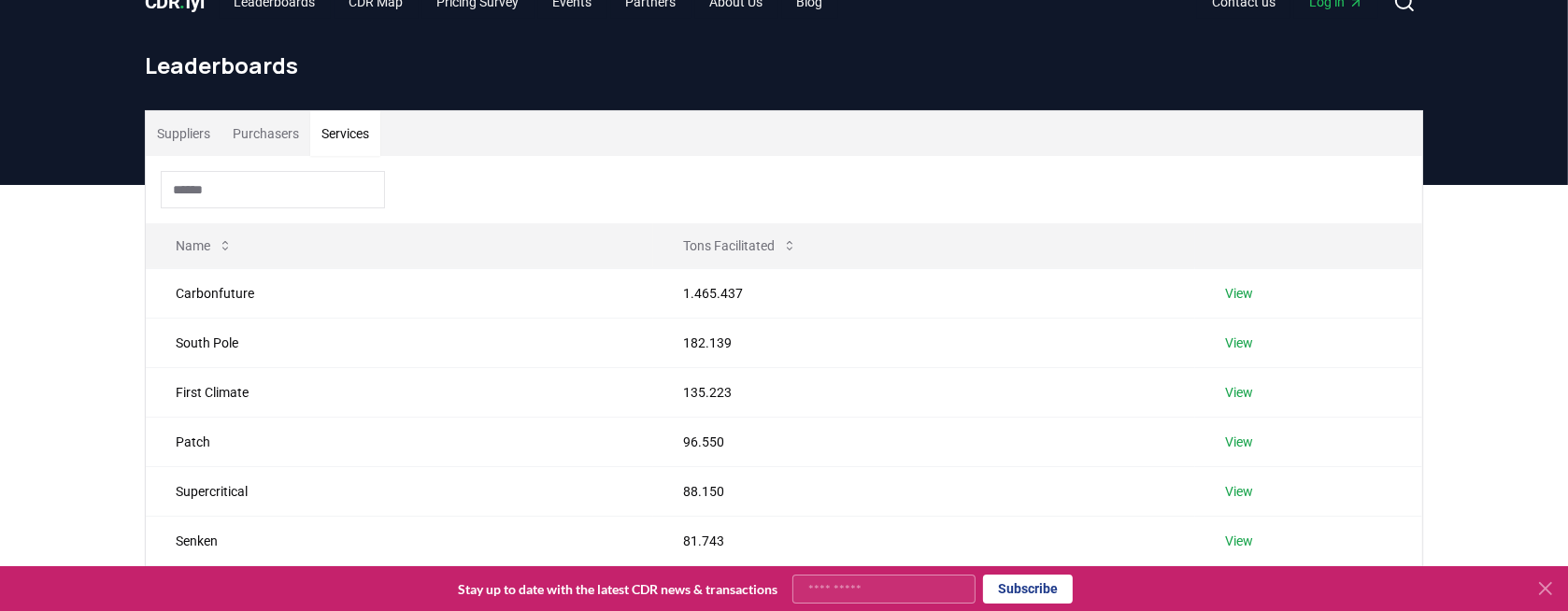 scroll, scrollTop: 0, scrollLeft: 0, axis: both 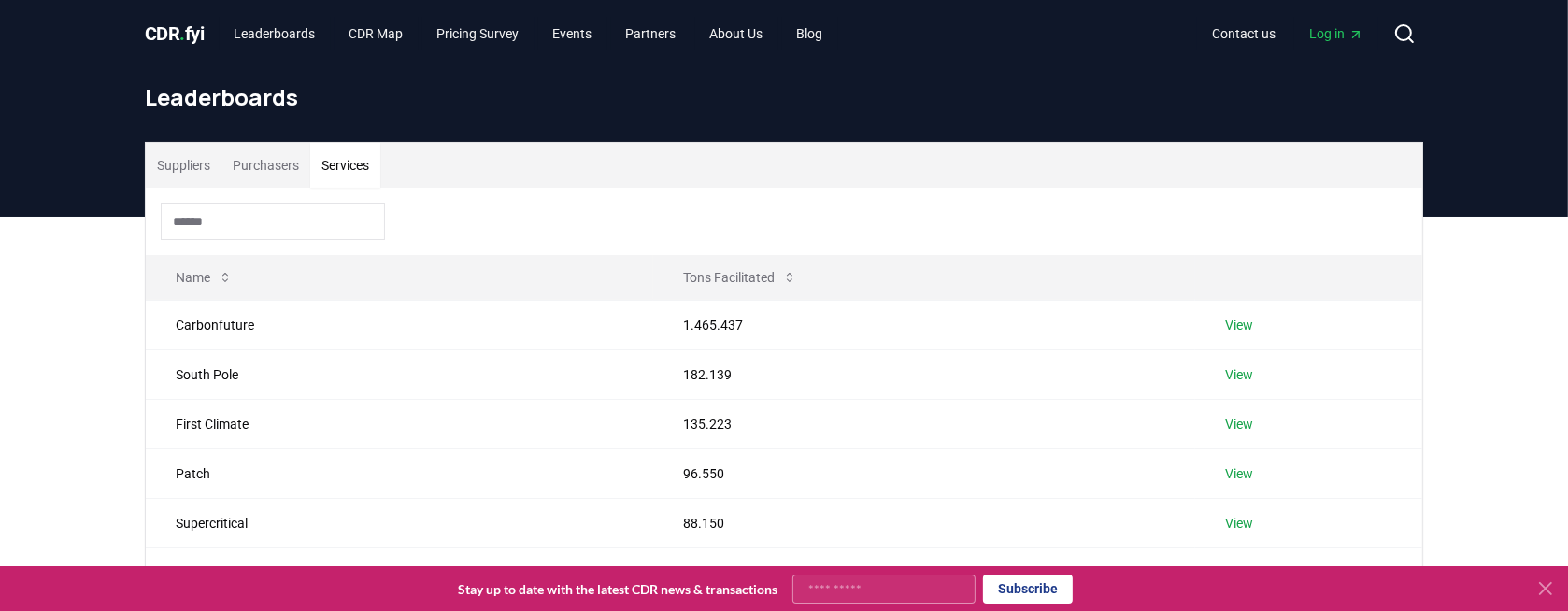 click on "Purchasers" at bounding box center [265, 165] 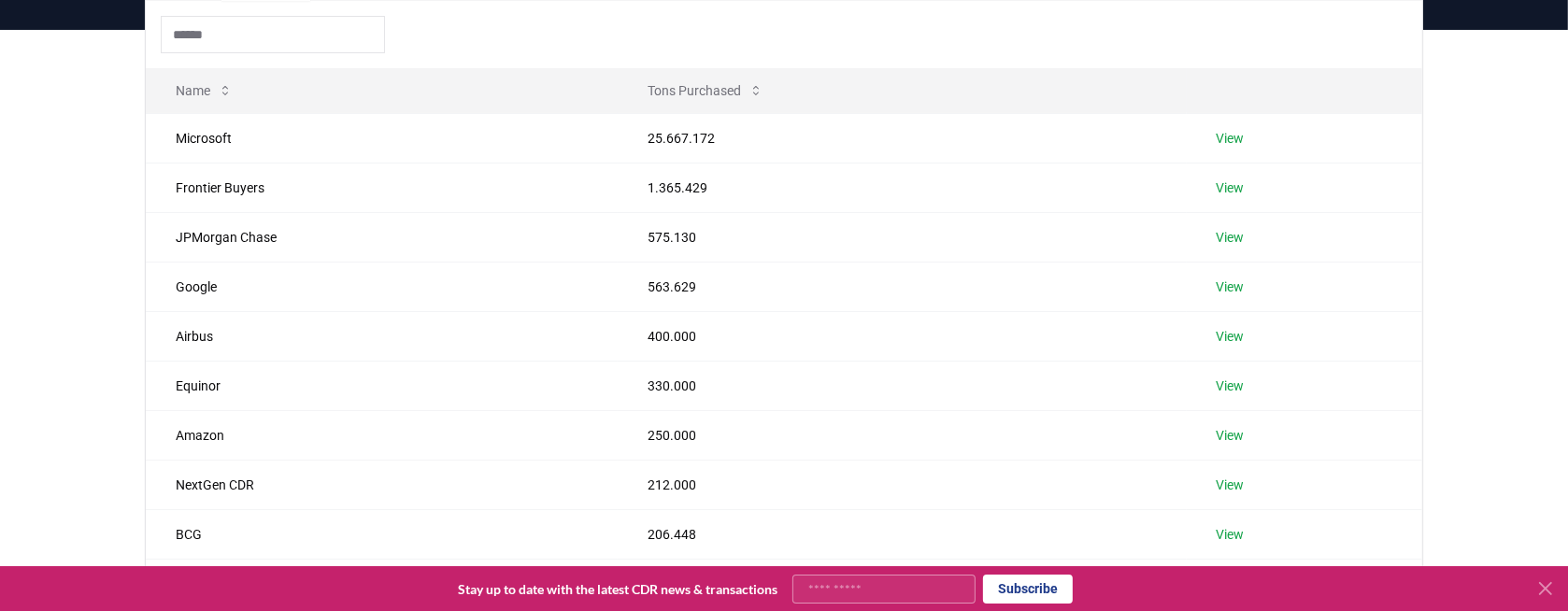 scroll, scrollTop: 0, scrollLeft: 0, axis: both 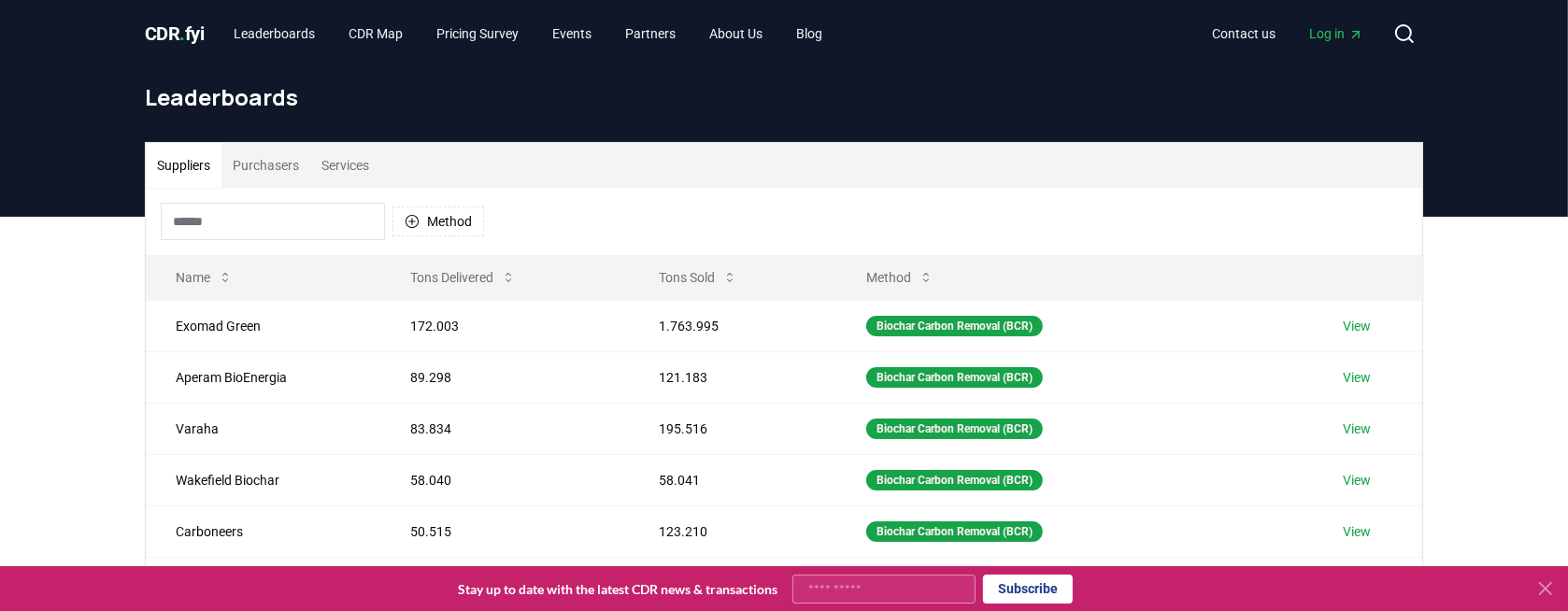 click on "Suppliers" at bounding box center (183, 165) 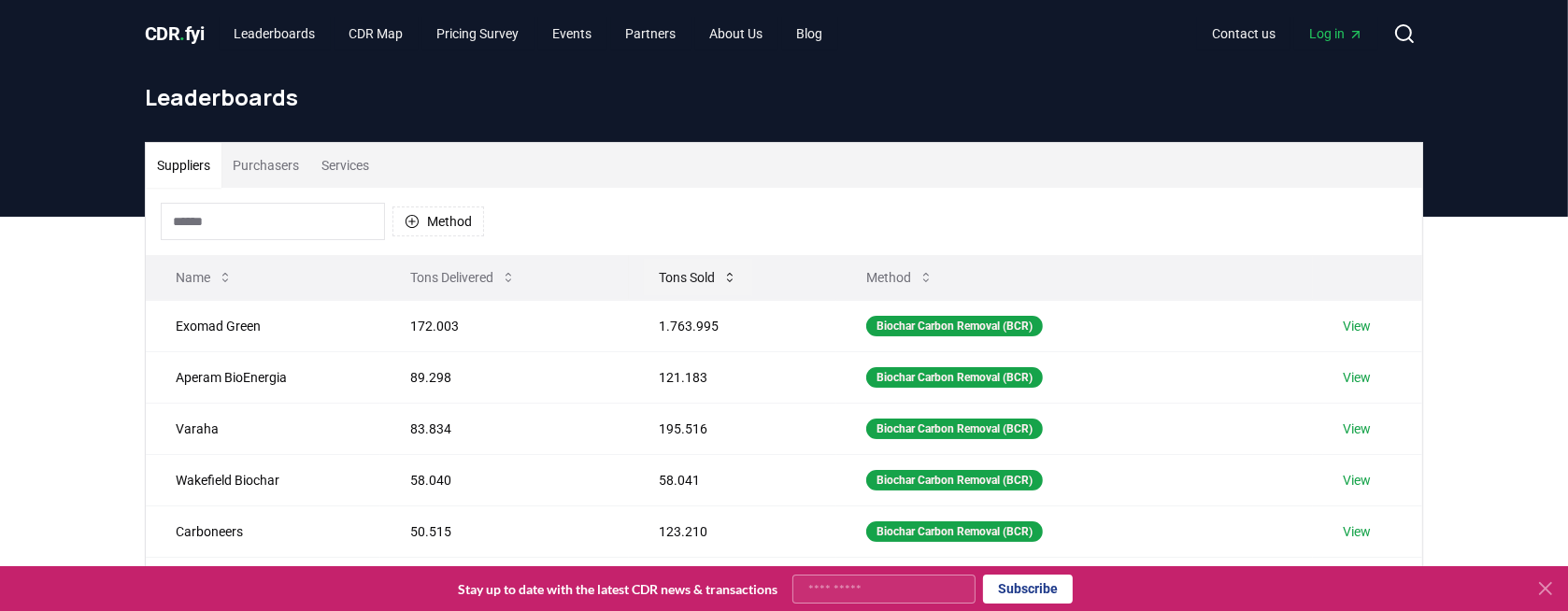 click 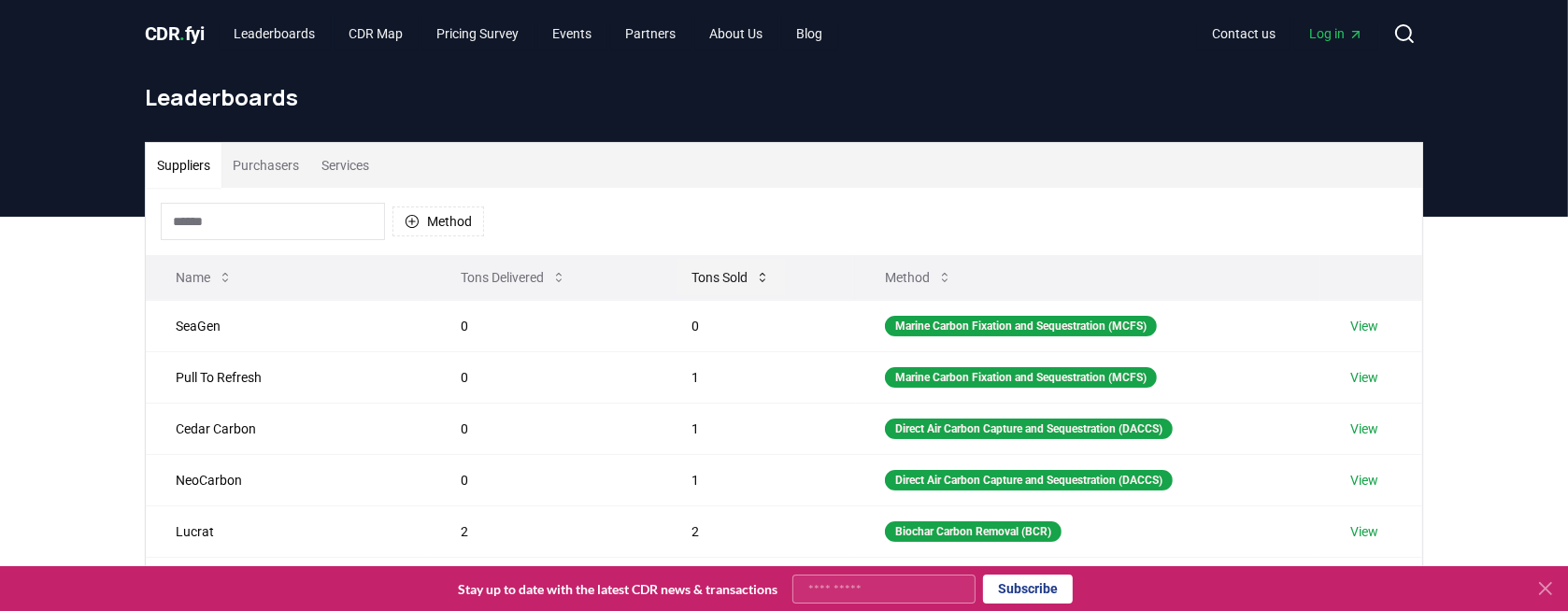 click 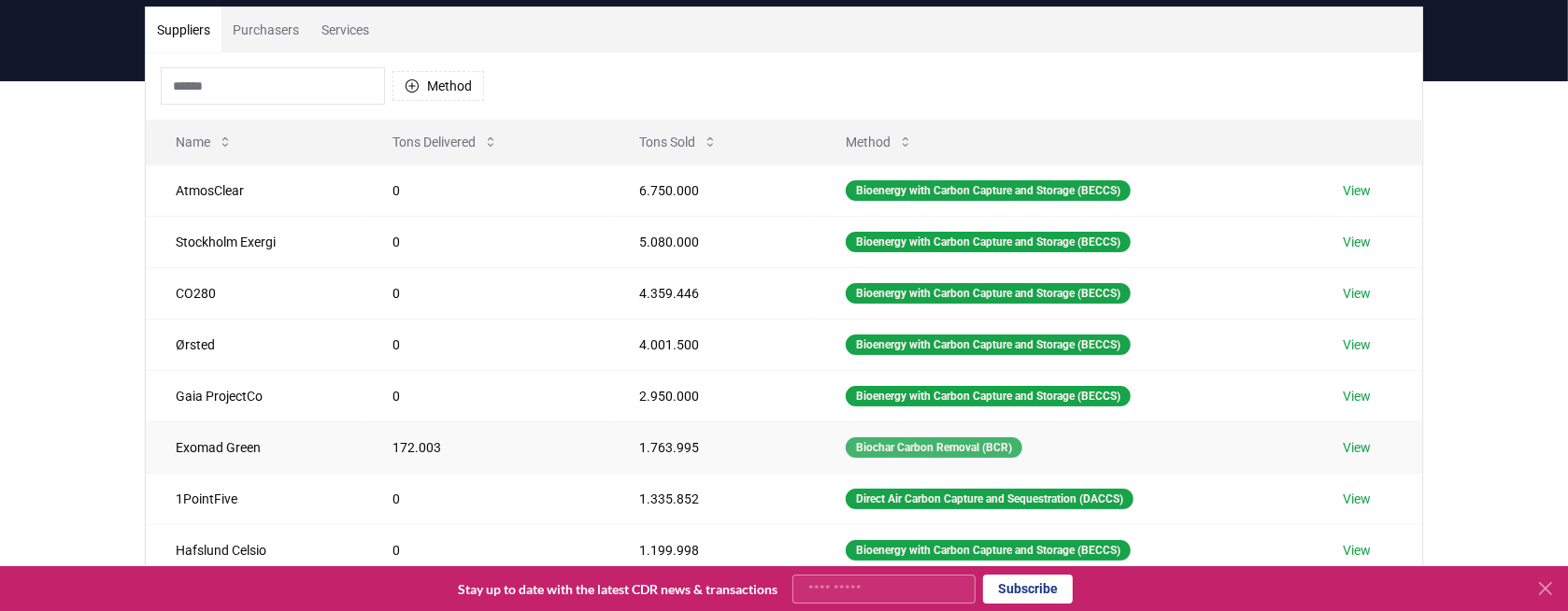 scroll, scrollTop: 0, scrollLeft: 0, axis: both 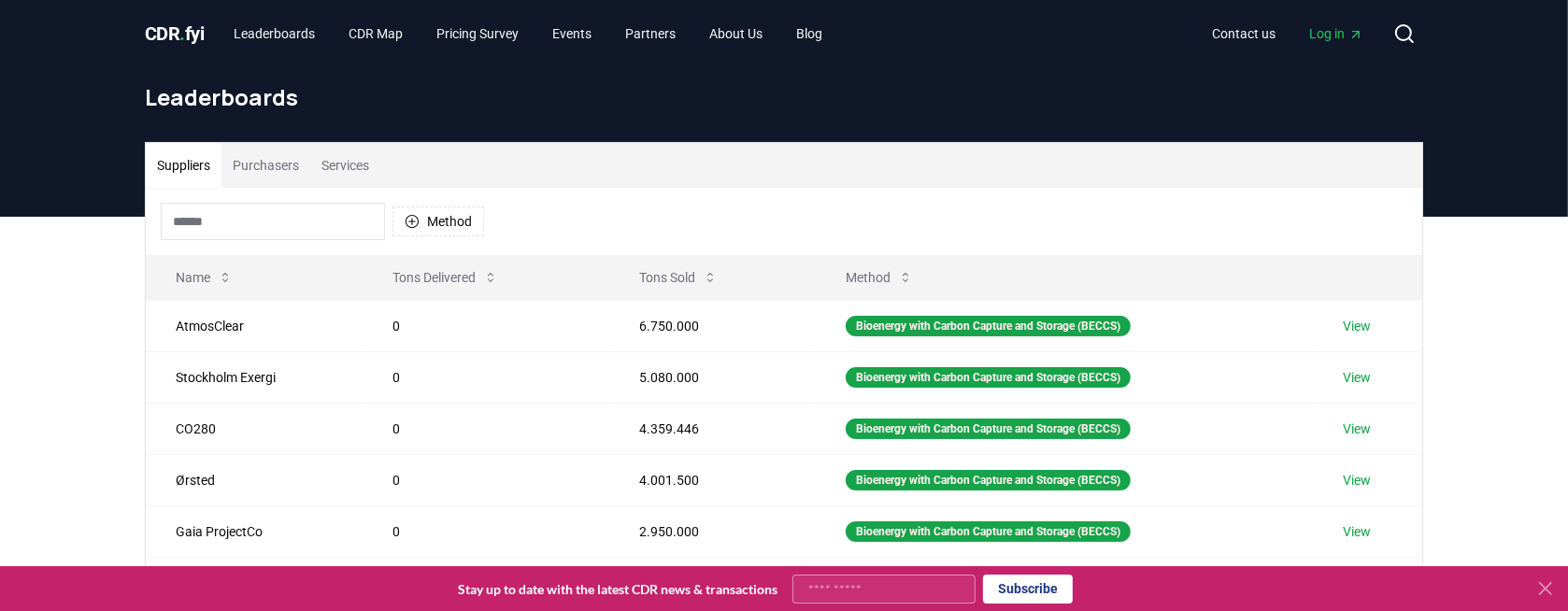 click on "CDR . fyi" at bounding box center [175, 34] 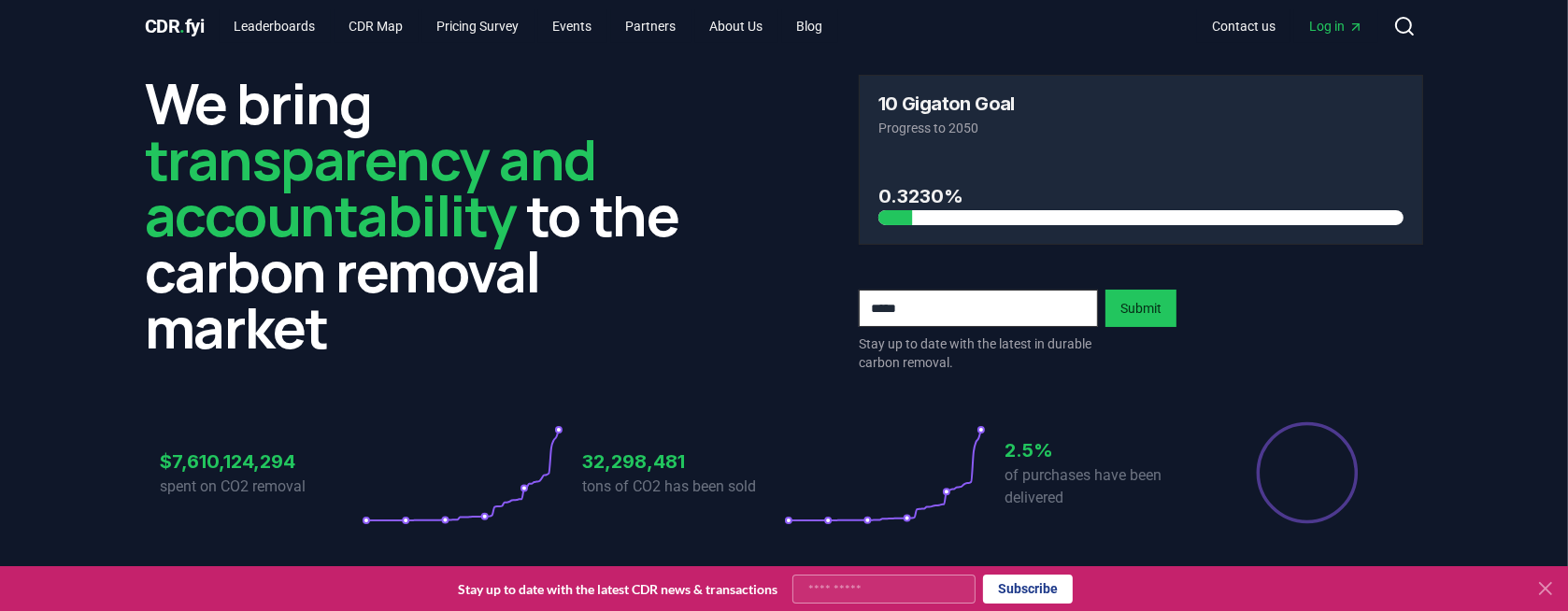 scroll, scrollTop: 0, scrollLeft: 0, axis: both 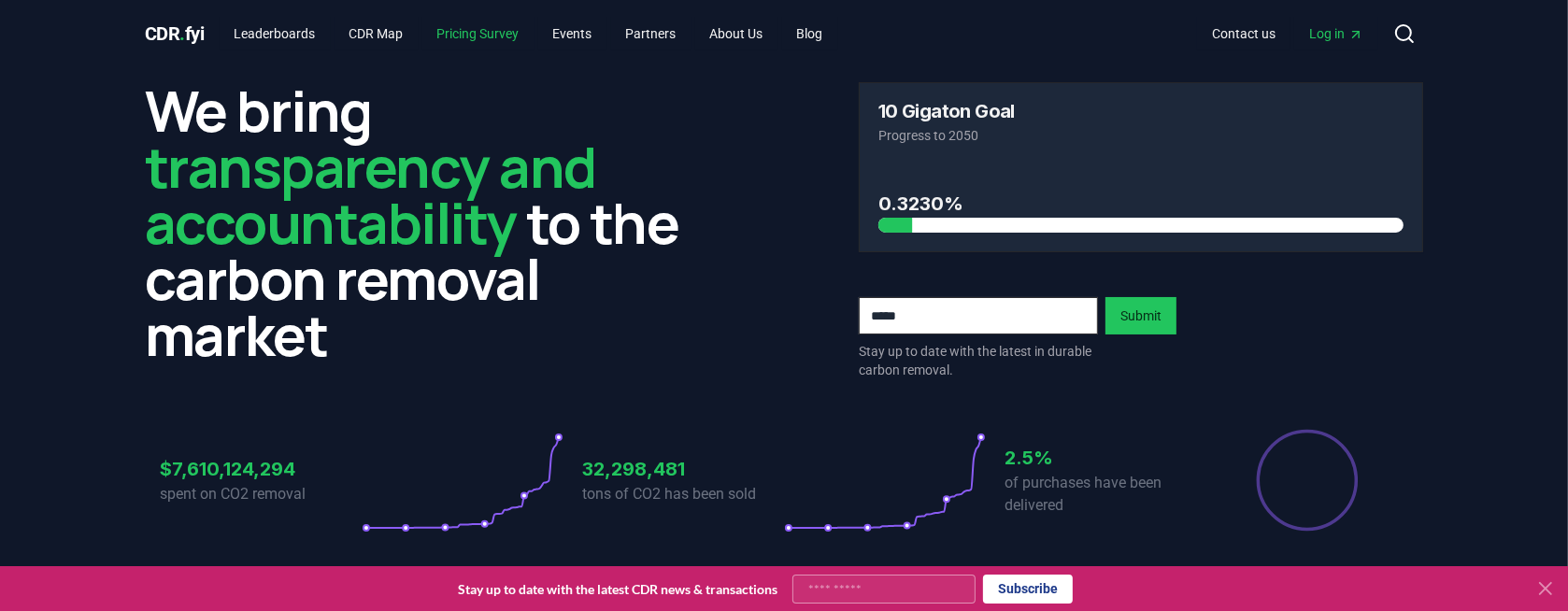 click on "Pricing Survey" at bounding box center (478, 34) 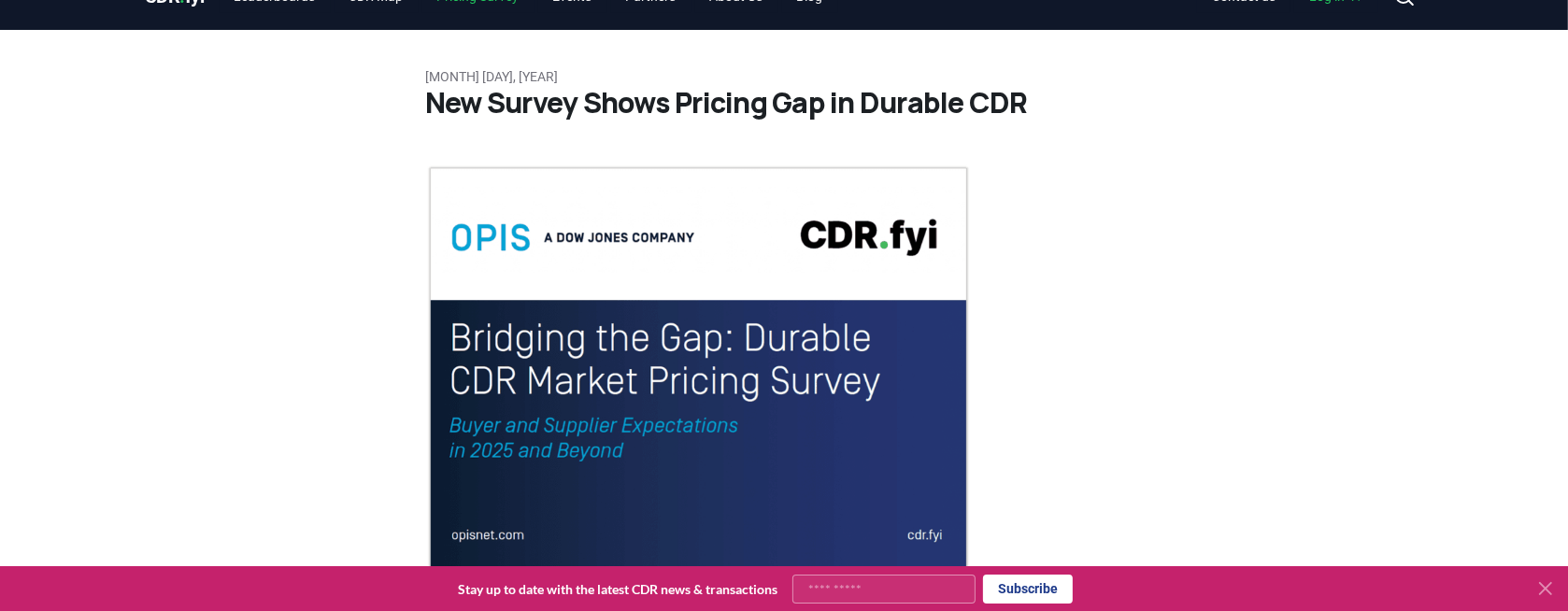 scroll, scrollTop: 0, scrollLeft: 0, axis: both 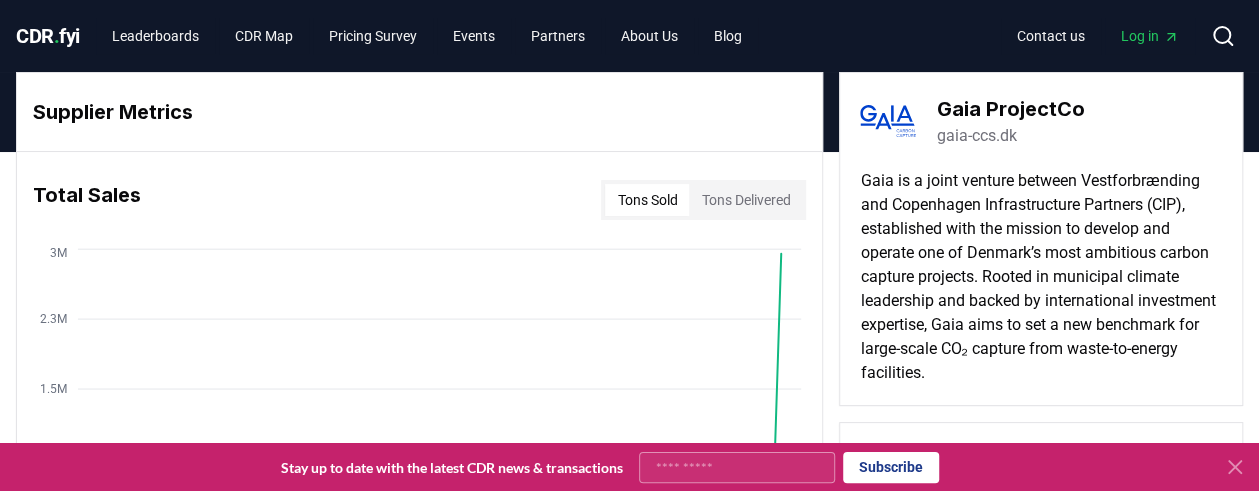click on "Gaia ProjectCo" at bounding box center (1010, 109) 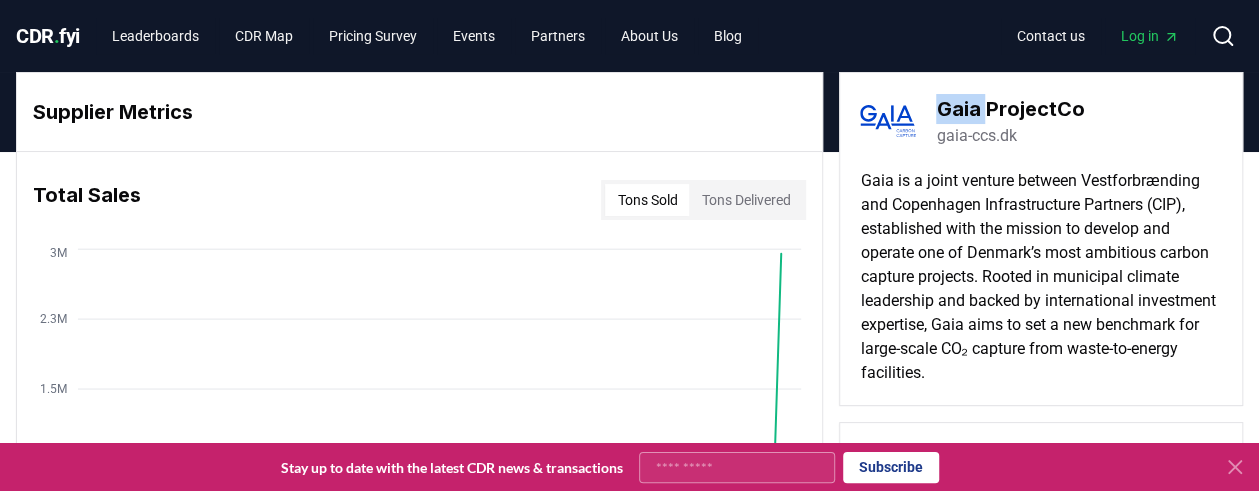 click on "Gaia ProjectCo" at bounding box center [1010, 109] 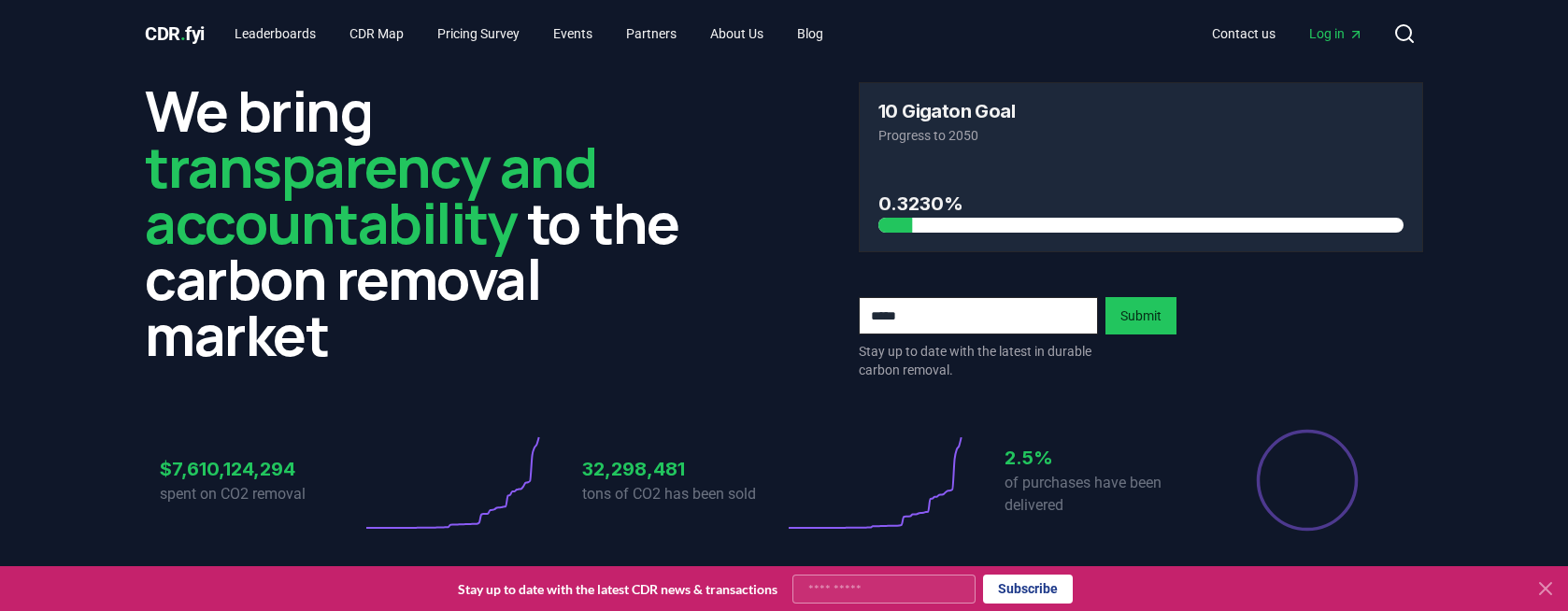 scroll, scrollTop: 0, scrollLeft: 0, axis: both 